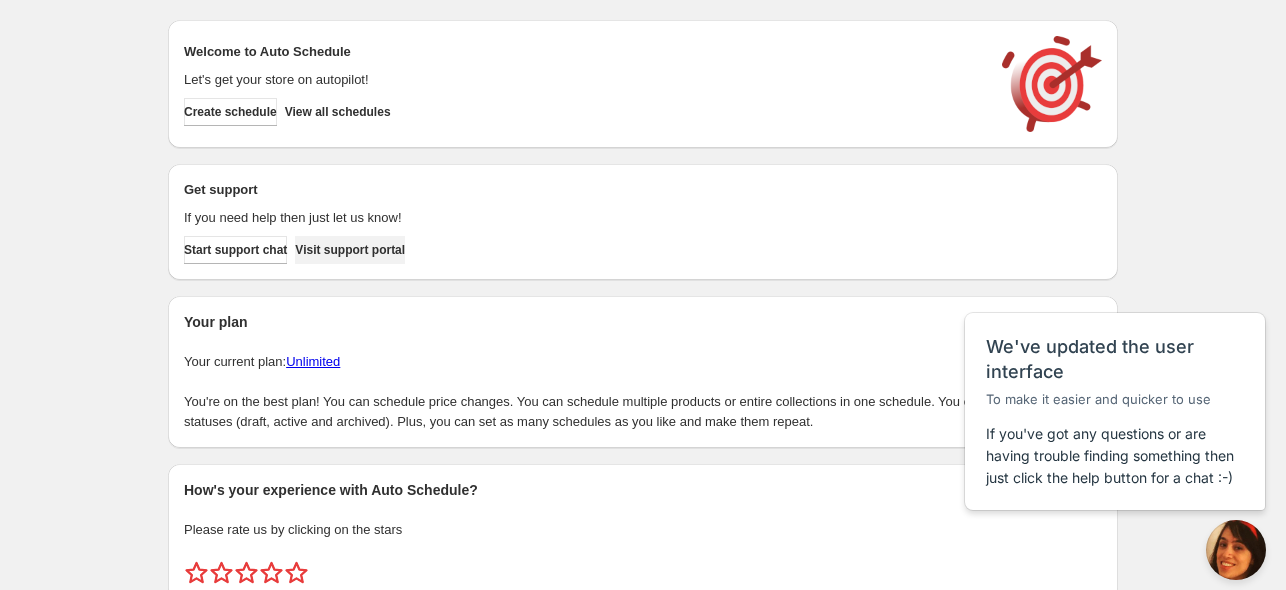 scroll, scrollTop: 0, scrollLeft: 0, axis: both 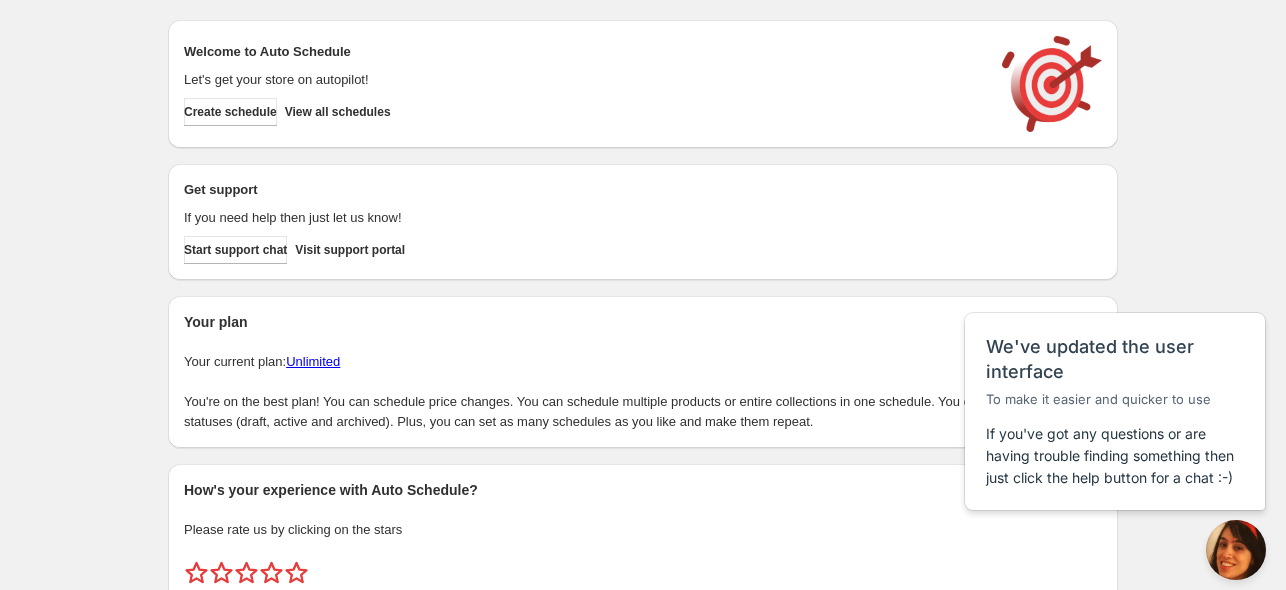 click on "Let's get your store on autopilot!" at bounding box center (583, 80) 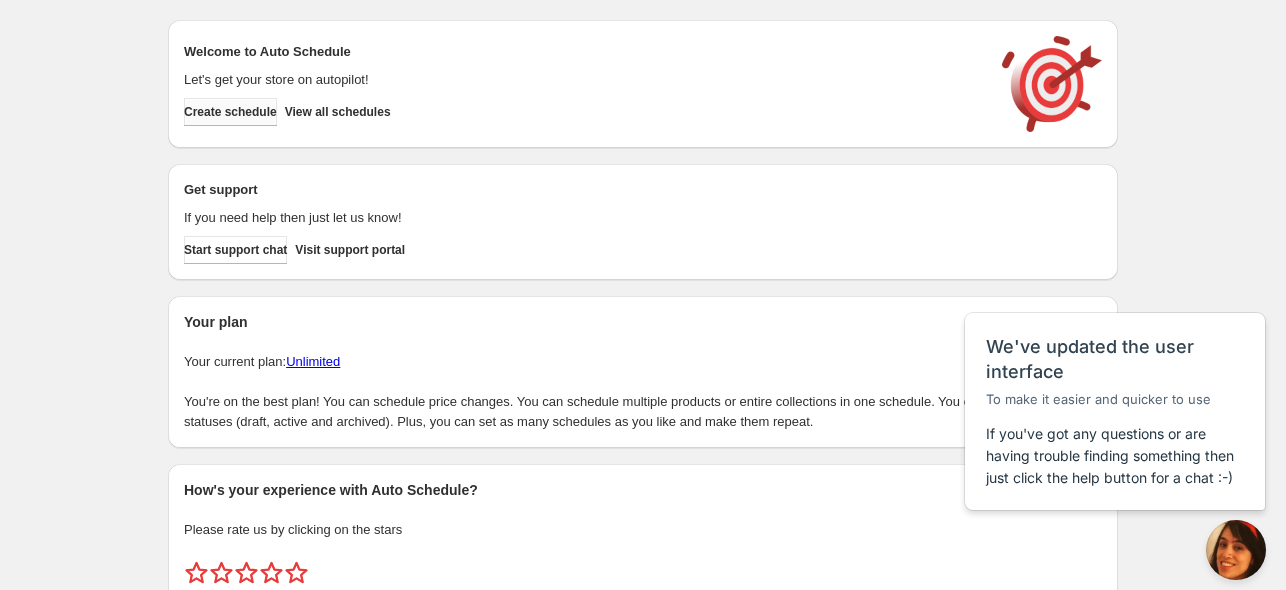 click on "Create schedule" at bounding box center (230, 112) 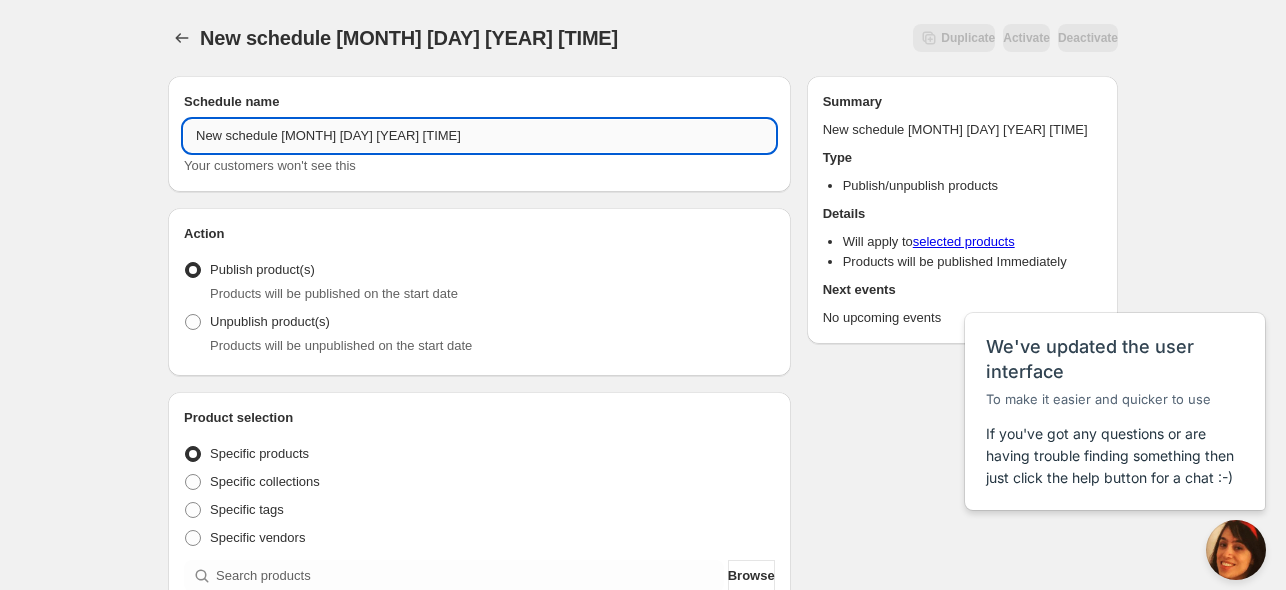 click on "New schedule [MONTH] [DAY] [YEAR] [TIME]" at bounding box center [479, 136] 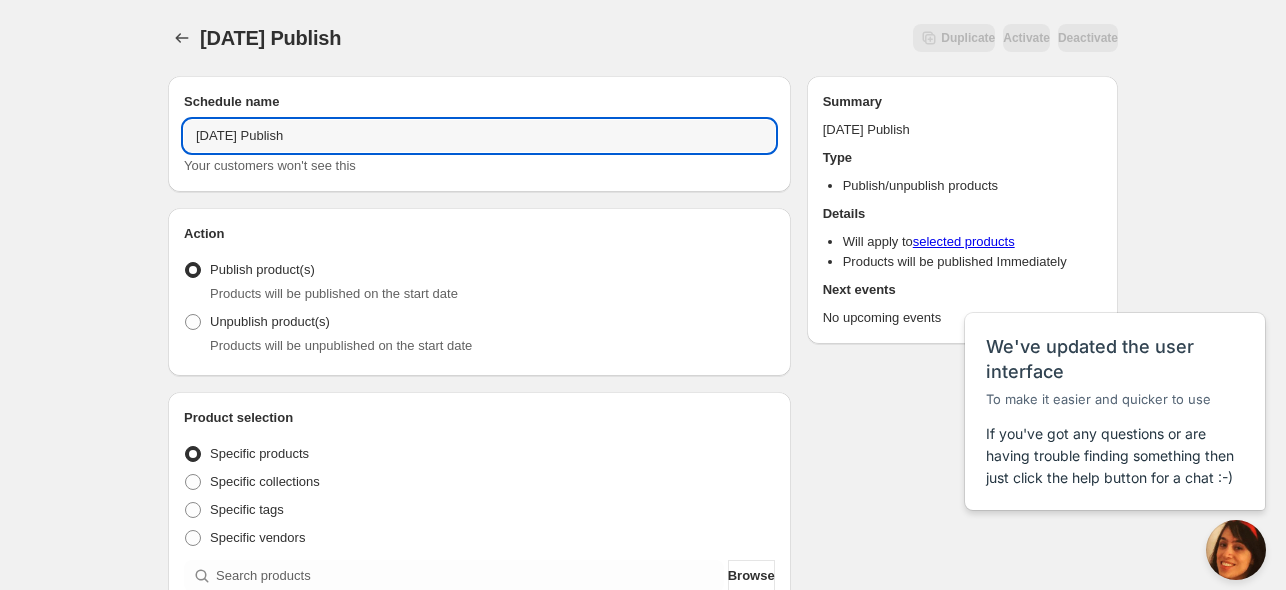type on "[DATE] Publish" 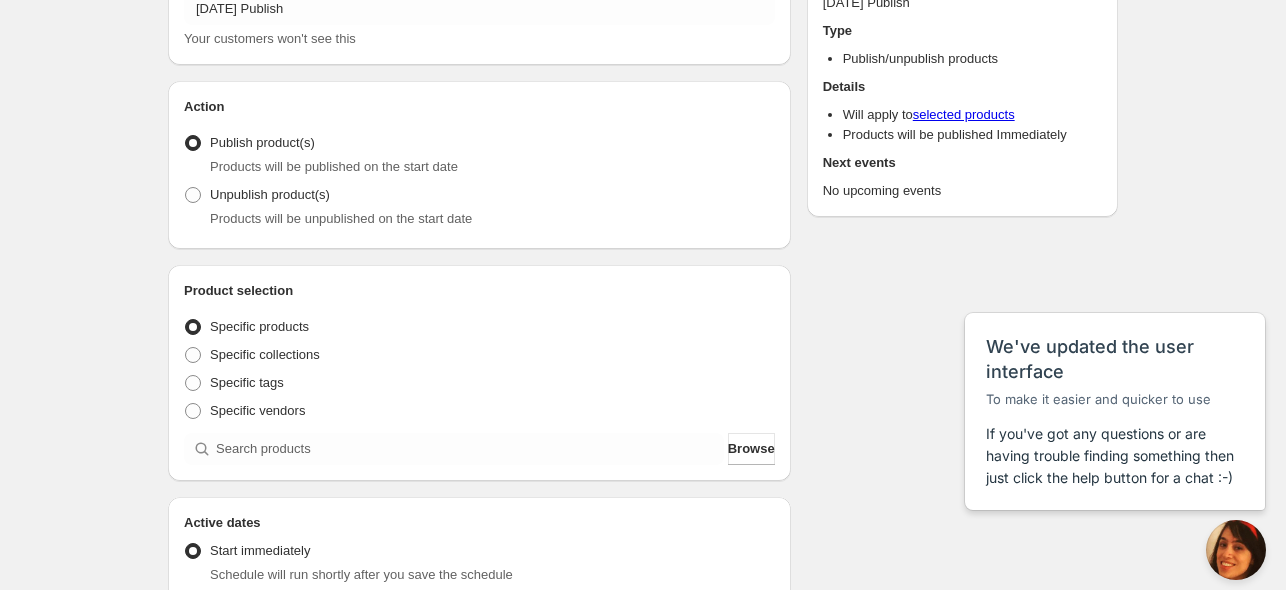 scroll, scrollTop: 200, scrollLeft: 0, axis: vertical 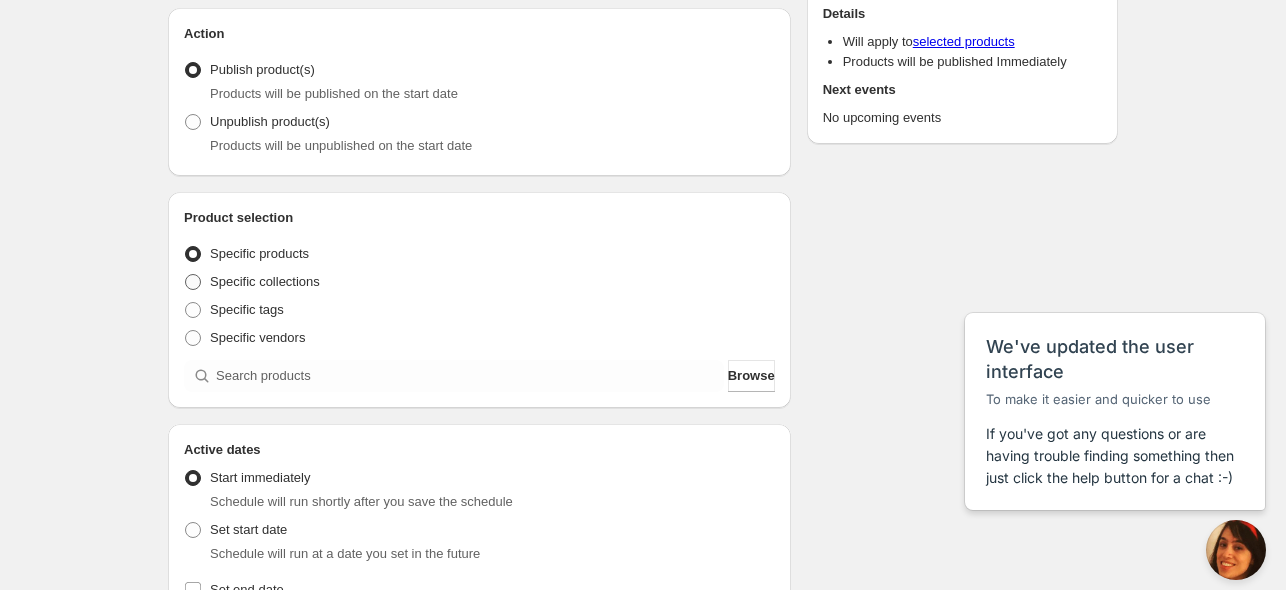 click on "Specific collections" at bounding box center (265, 281) 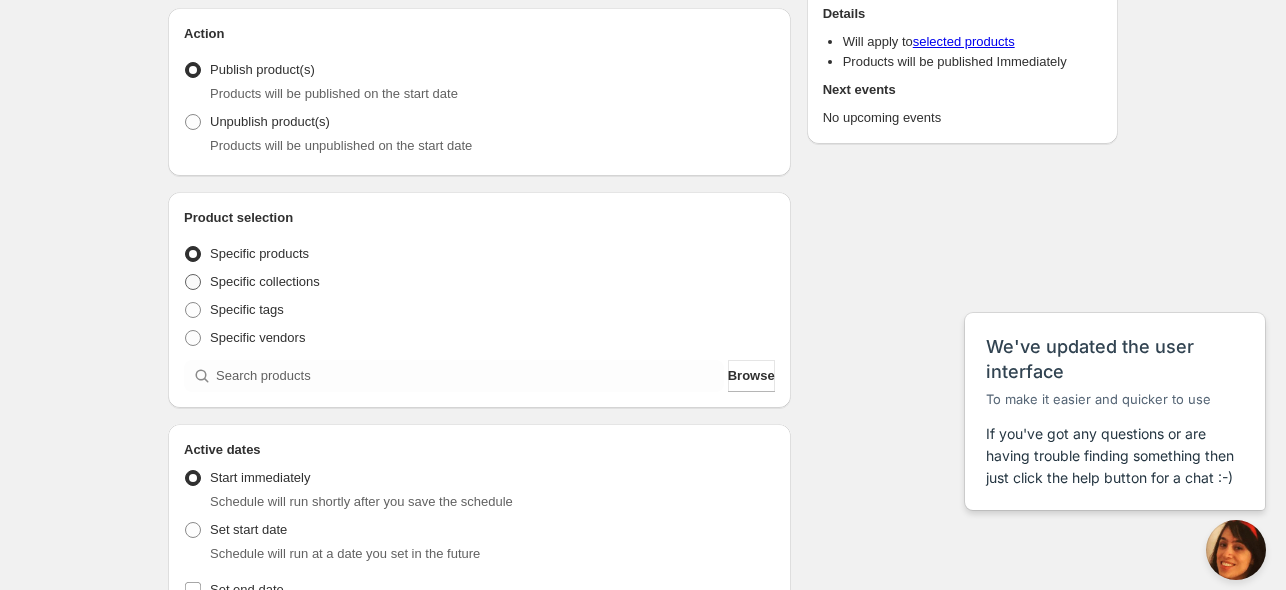 radio on "true" 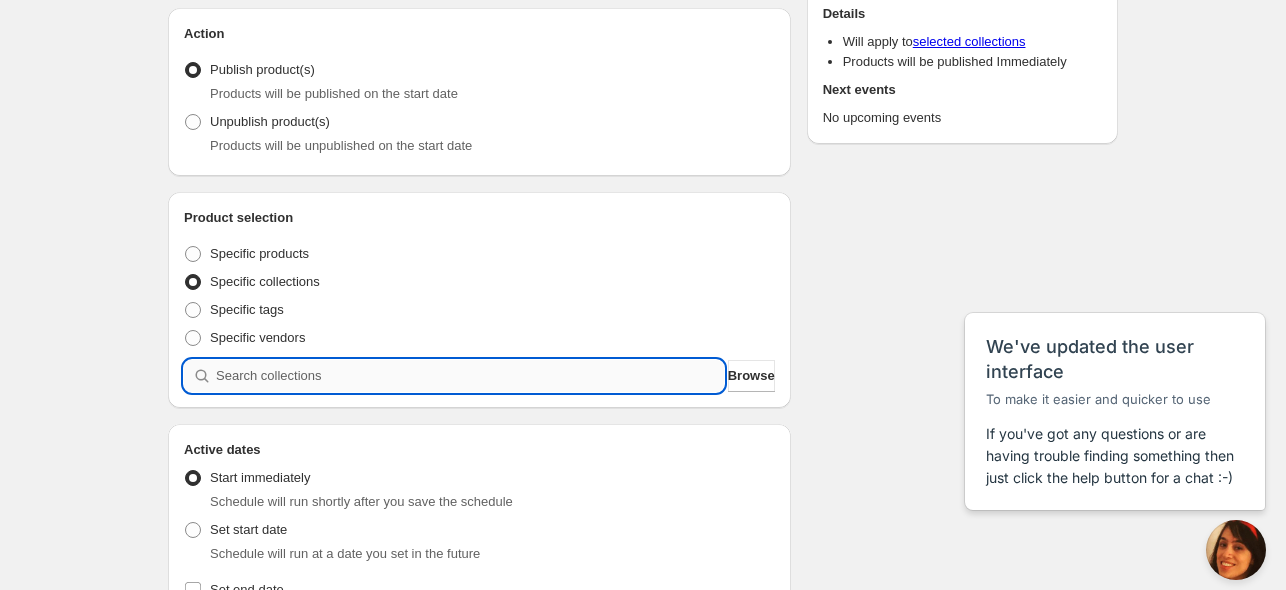 click at bounding box center (470, 376) 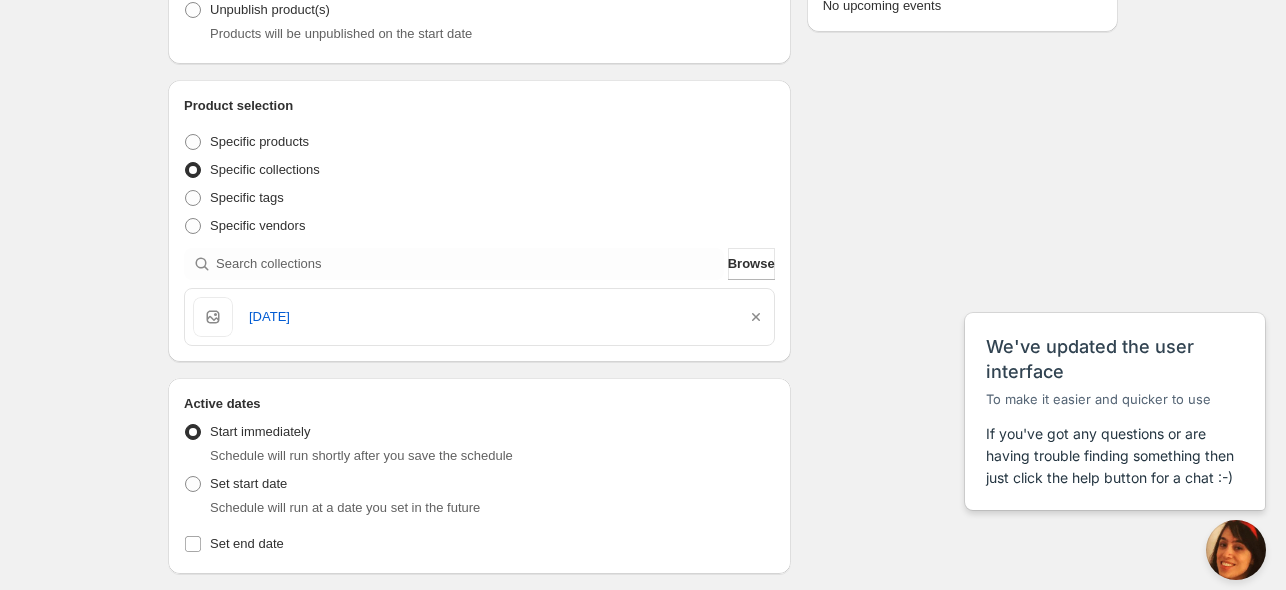 scroll, scrollTop: 400, scrollLeft: 0, axis: vertical 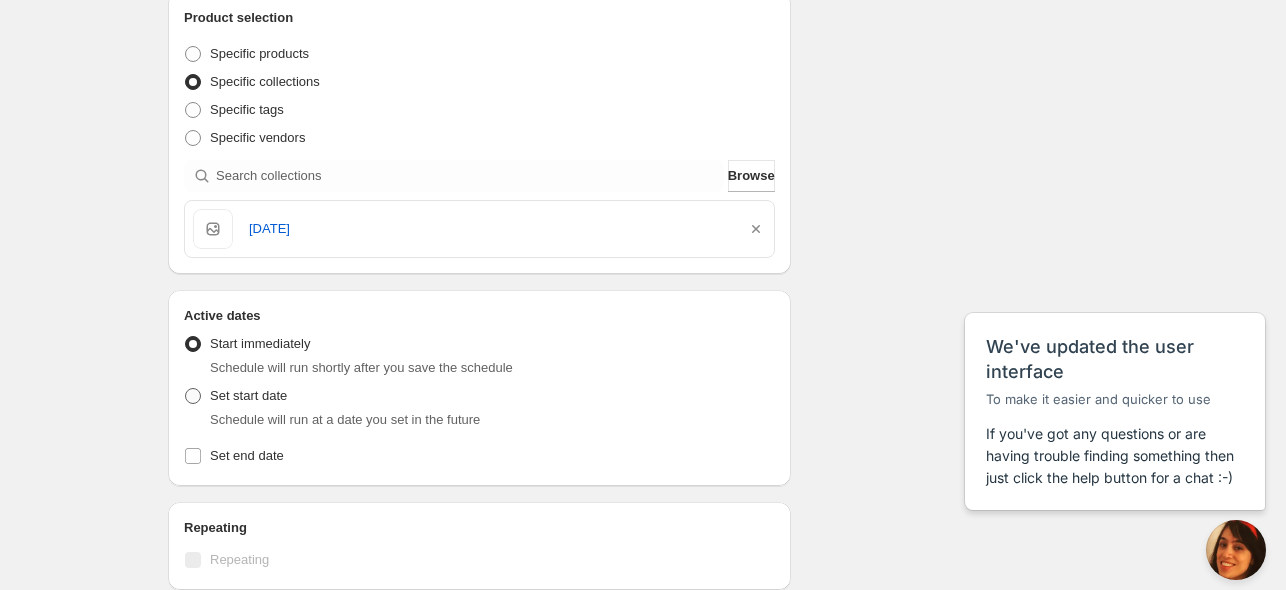 click on "Set start date" at bounding box center (248, 395) 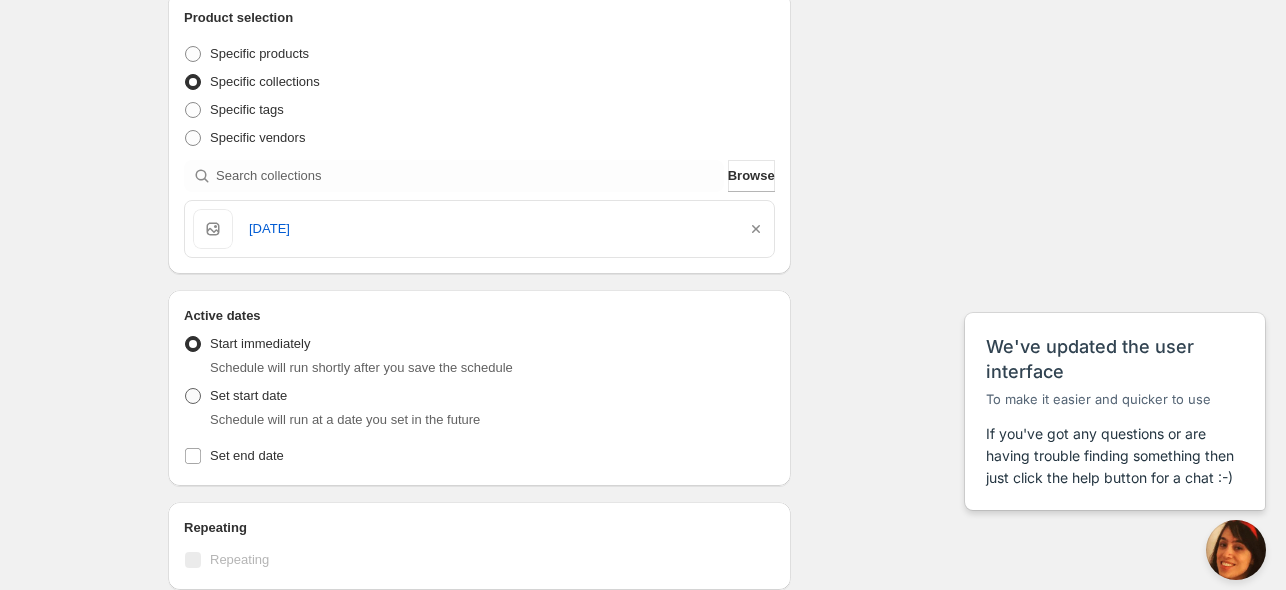 radio on "true" 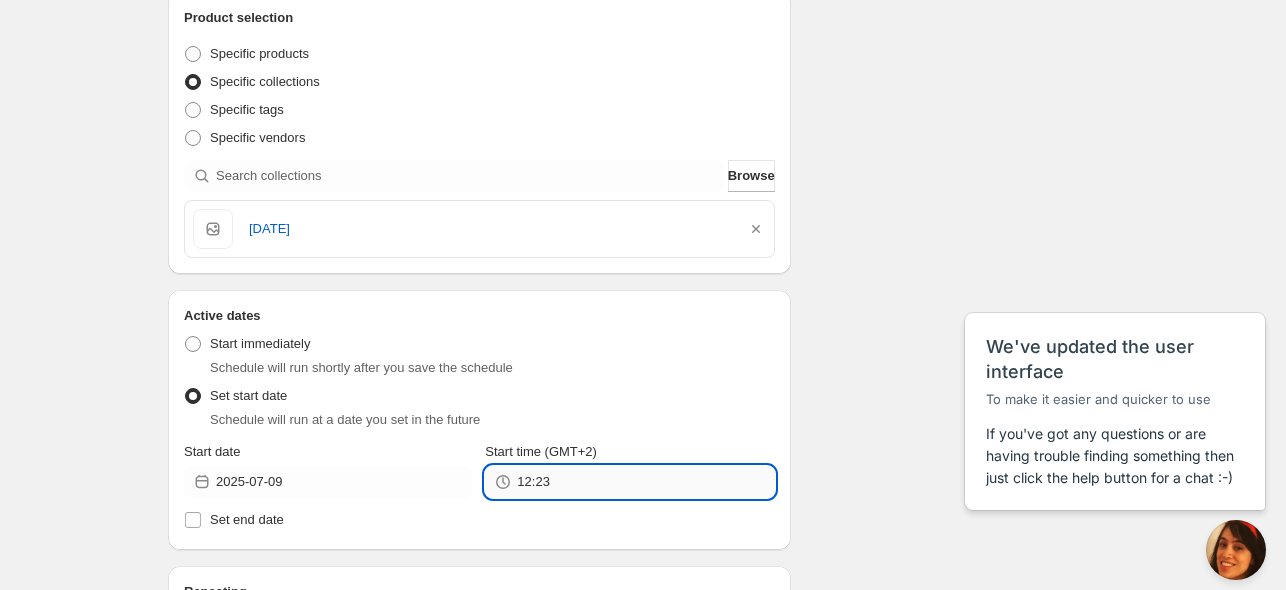click on "12:23" at bounding box center [645, 482] 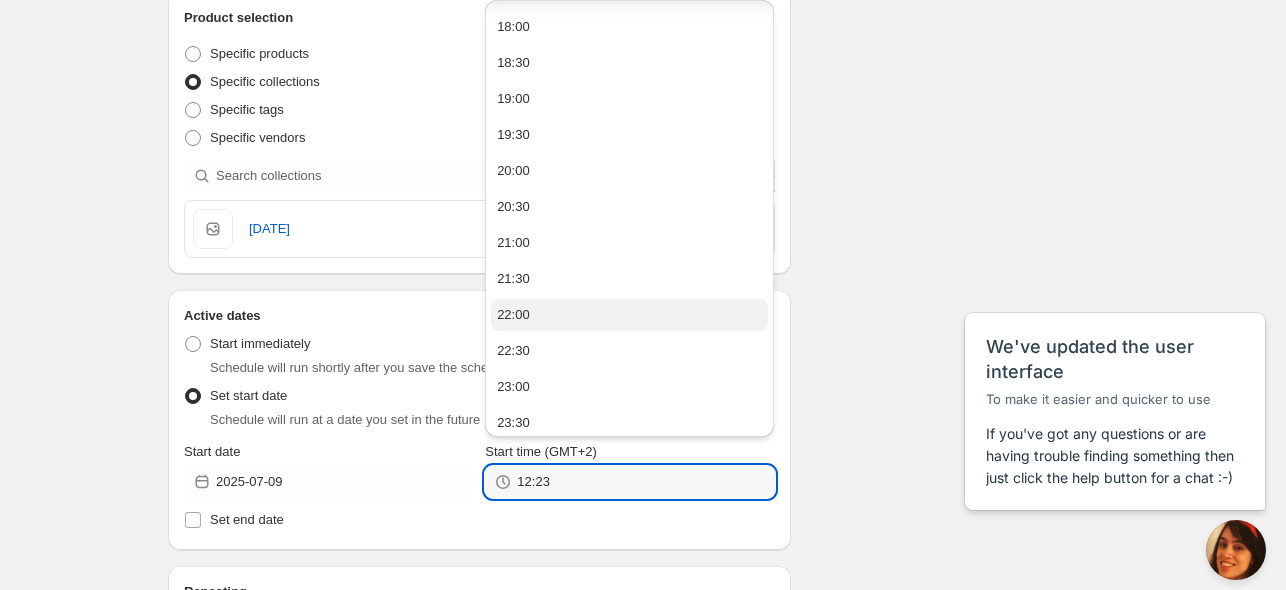 scroll, scrollTop: 435, scrollLeft: 0, axis: vertical 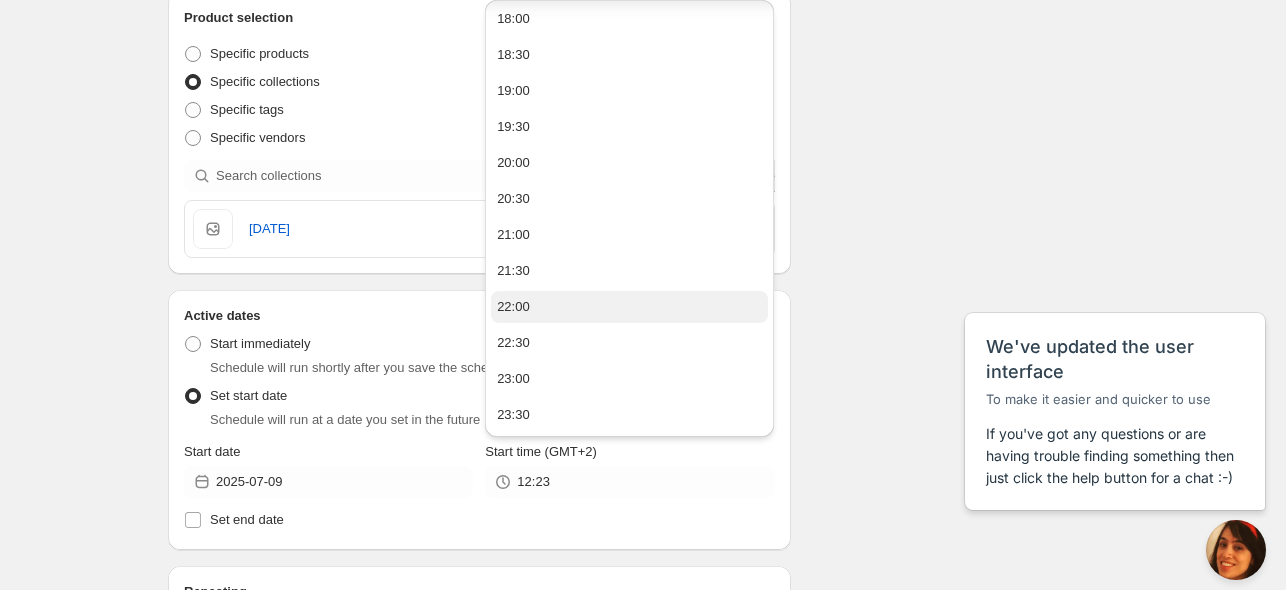 click on "22:00" at bounding box center [629, 307] 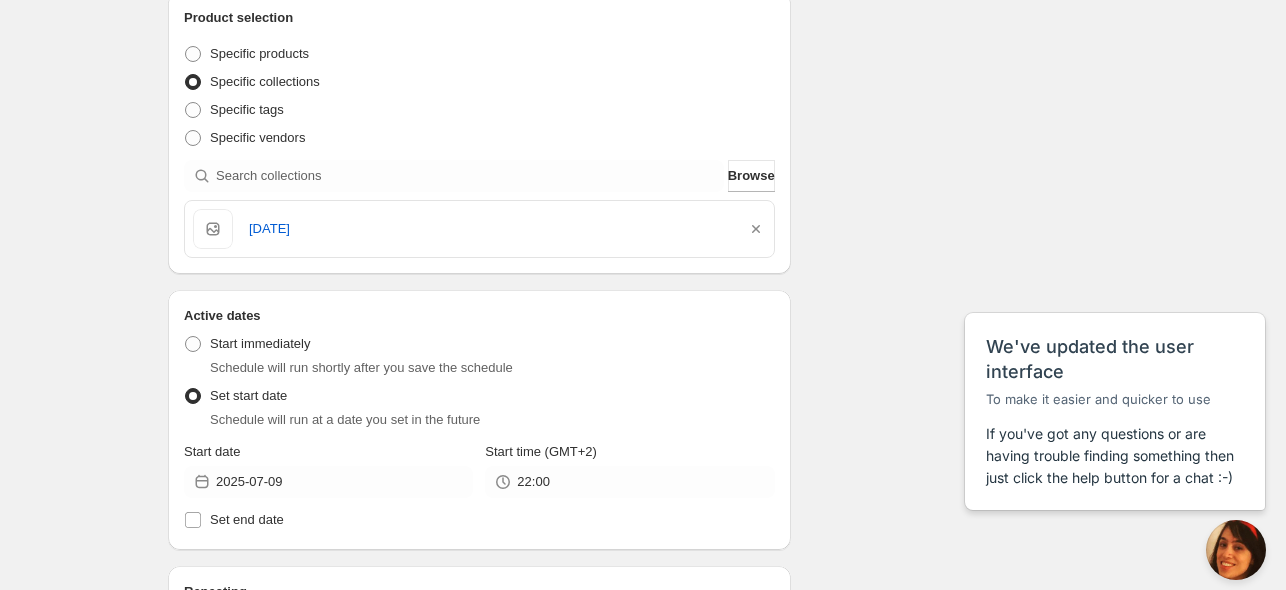 click on "Schedule name [DATE] Publish Your customers won't see this Action Action Publish product(s) Products will be published on the start date Unpublish product(s) Products will be unpublished on the start date Product selection Entity type Specific products Specific collections Specific tags Specific vendors Browse [DATE] Active dates Active Date Type Start immediately Schedule will run shortly after you save the schedule Set start date Schedule will run at a date you set in the future Start date [YEAR]-[MONTH]-[DAY] Start time (GMT+2) [TIME] Set end date Repeating Repeating Ok Cancel Every 1 Date range Days Weeks Months Years Days Ends Never On specific date After a number of occurances Tags Add/remove tags to products for the duration of the schedule Countdown timer Show a countdown timer on the product page The countdown timer will show the time remaining until the end of the schedule. Remember to add the Countdown Timer block to your theme and configure it to your liking. Open theme editor Anything else? Summary" at bounding box center (635, 437) 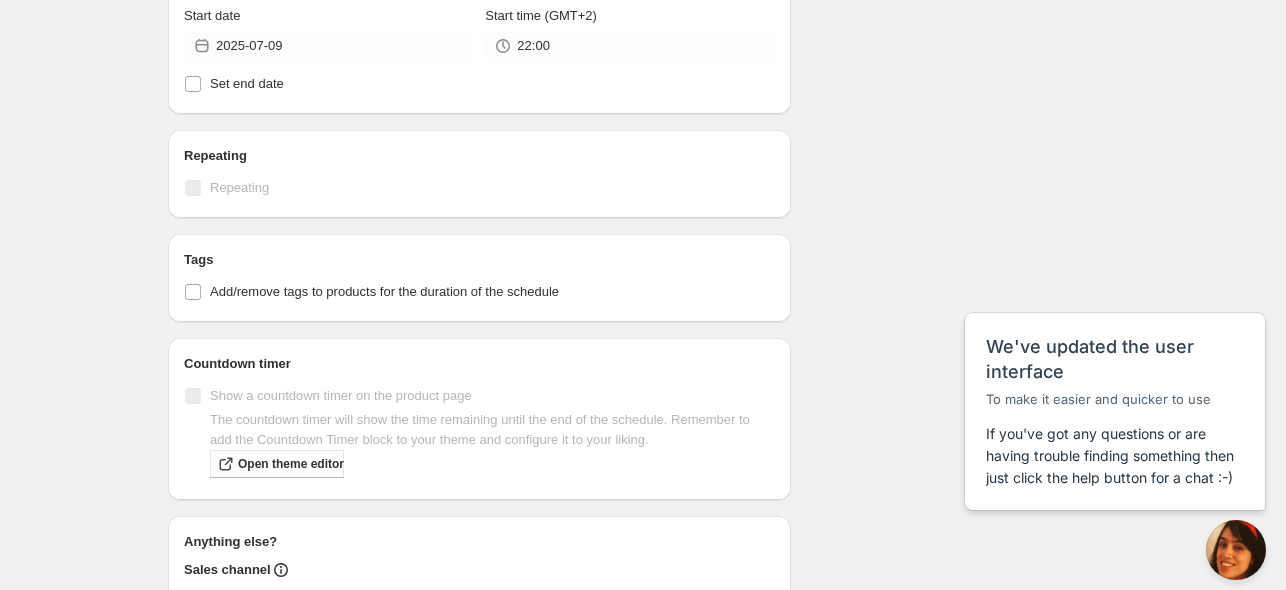 scroll, scrollTop: 1060, scrollLeft: 0, axis: vertical 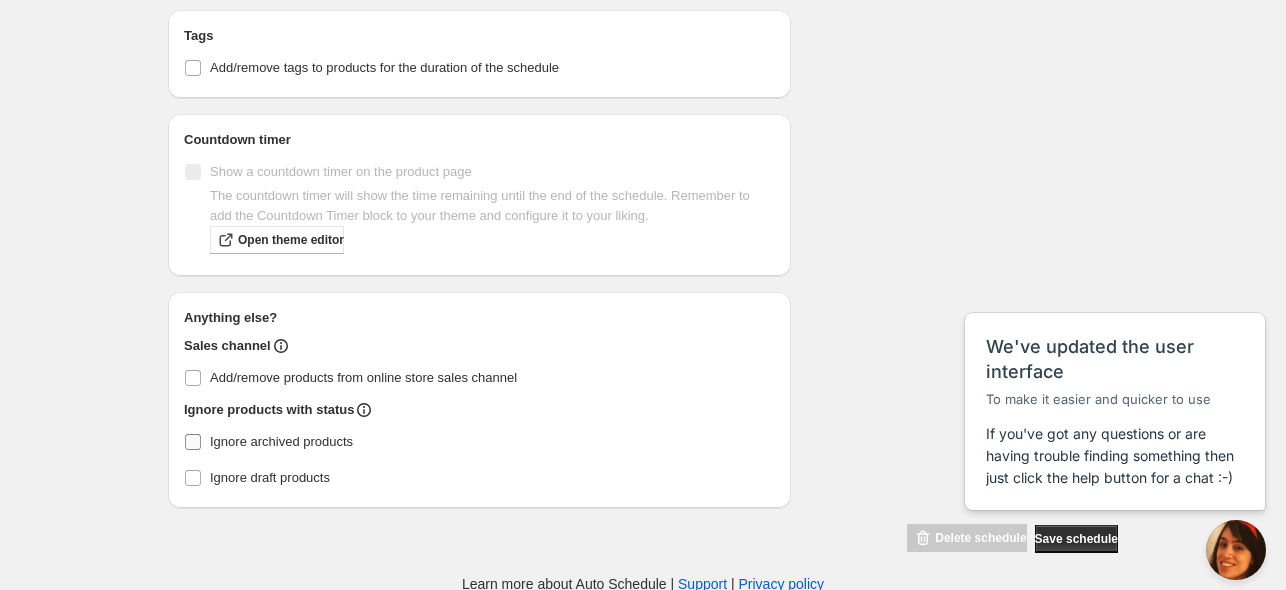 click on "Ignore archived products" at bounding box center [281, 441] 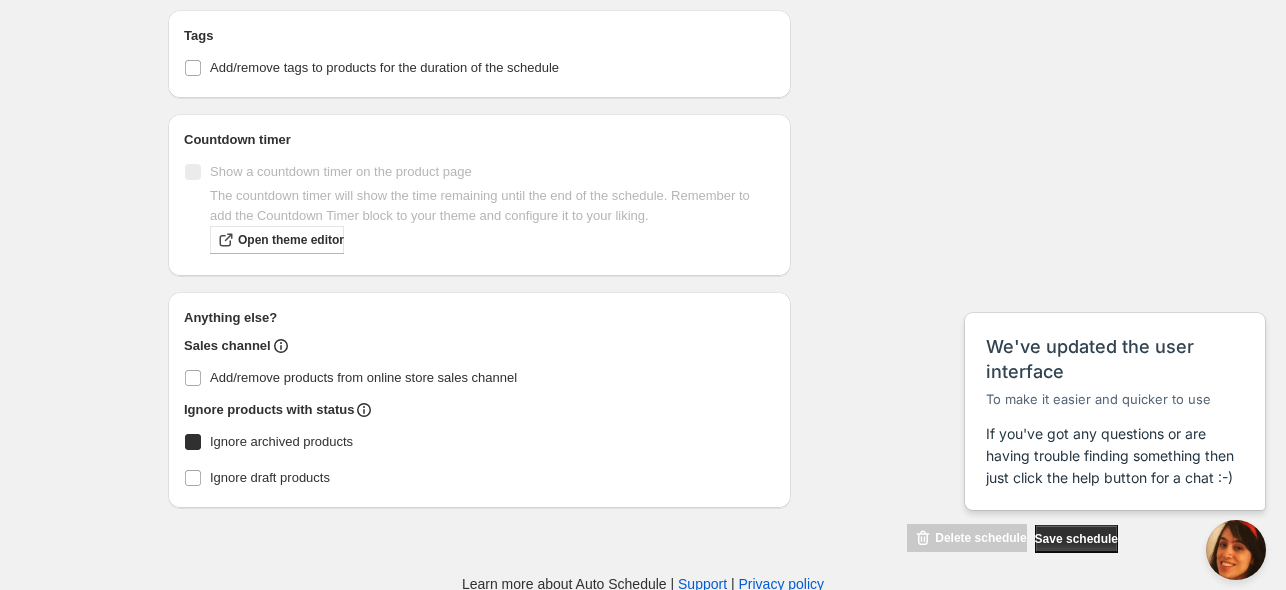 checkbox on "true" 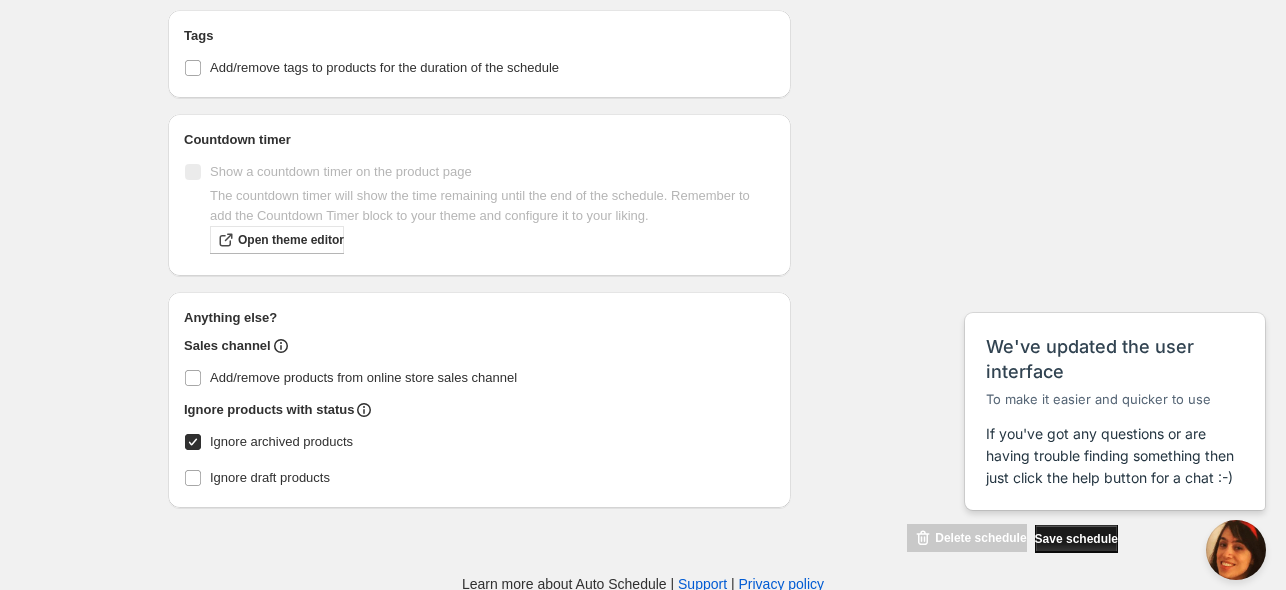 click on "Save schedule" at bounding box center [1076, 539] 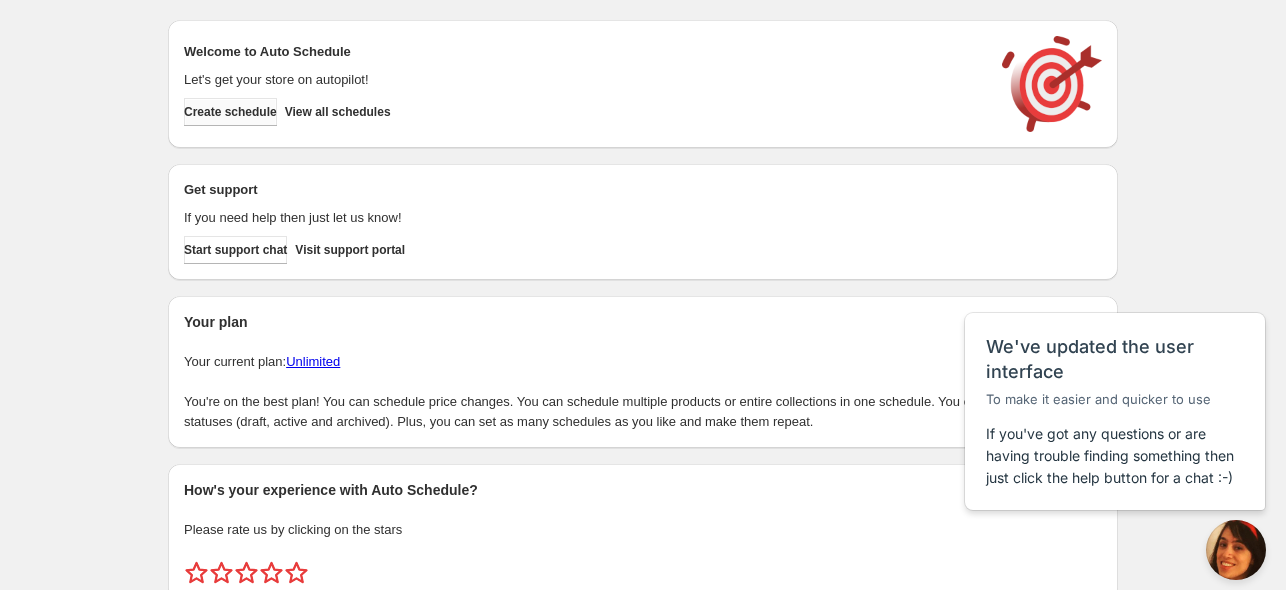 click on "Create schedule" at bounding box center (230, 112) 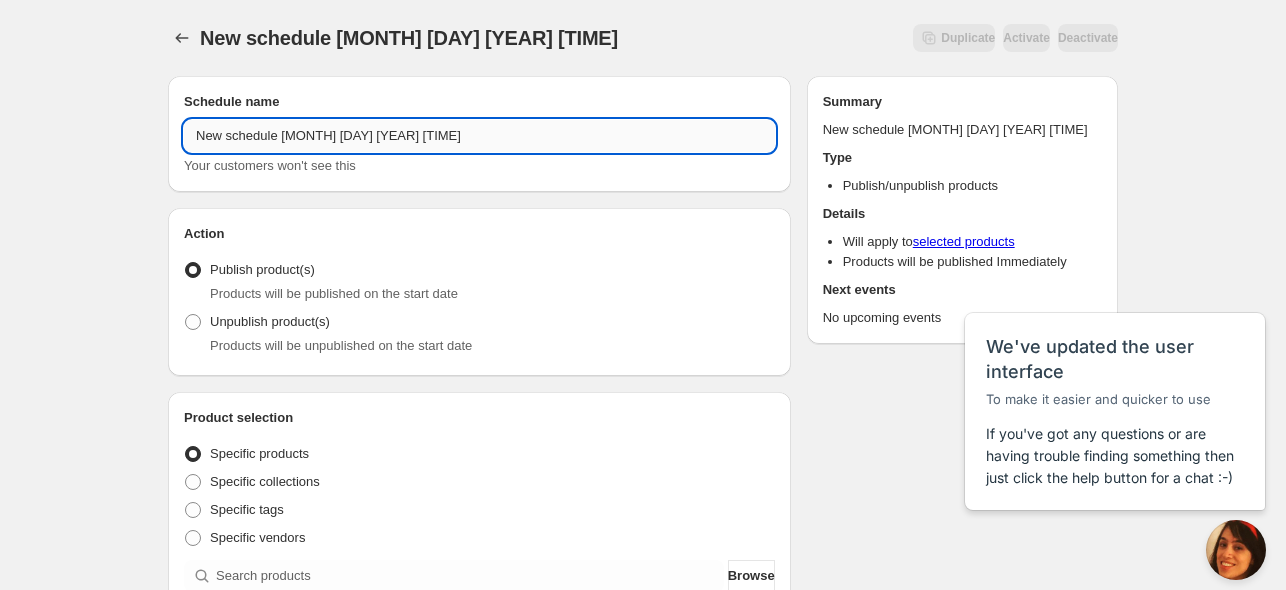 click on "New schedule [MONTH] [DAY] [YEAR] [TIME]" at bounding box center [479, 136] 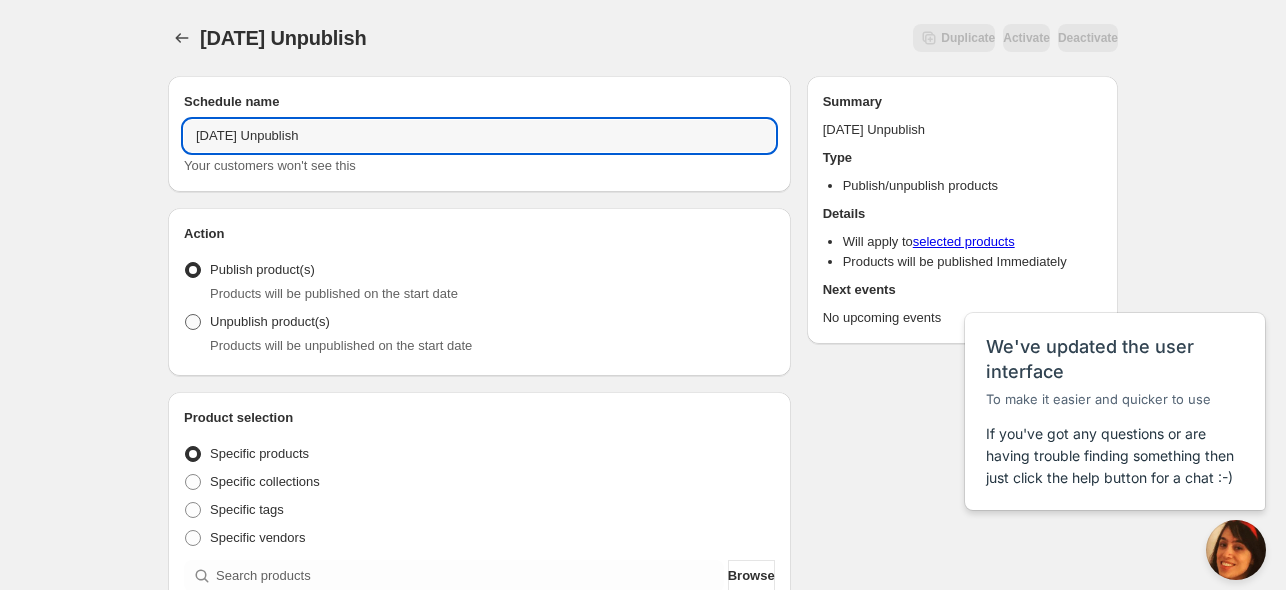 type on "[DATE] Unpublish" 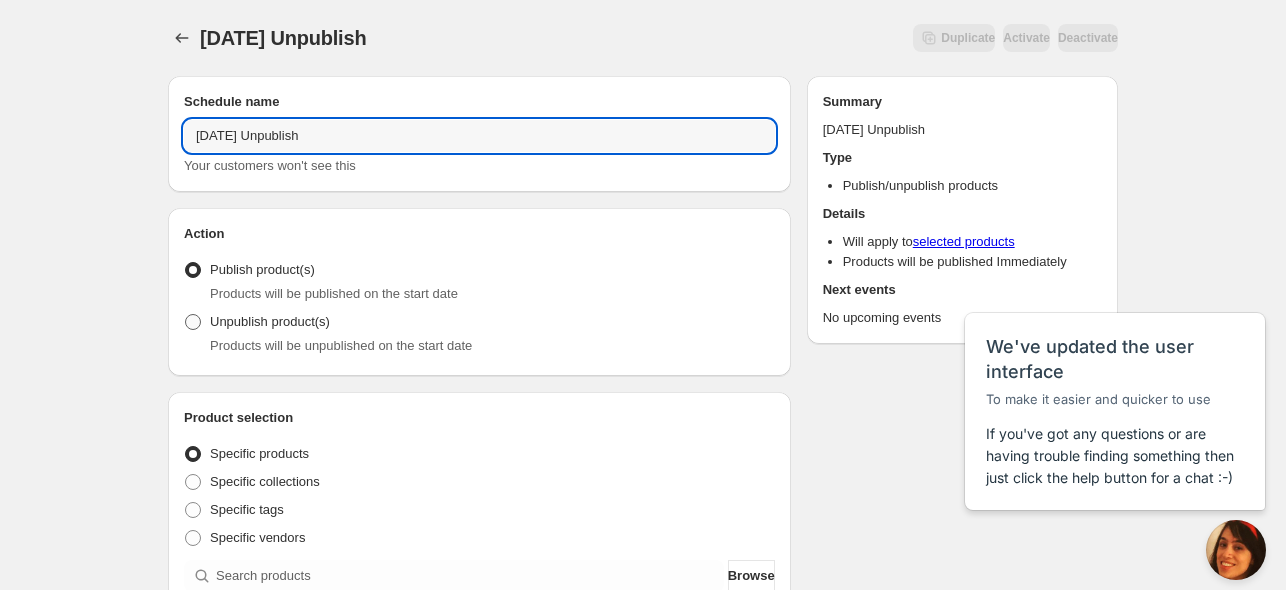 radio on "true" 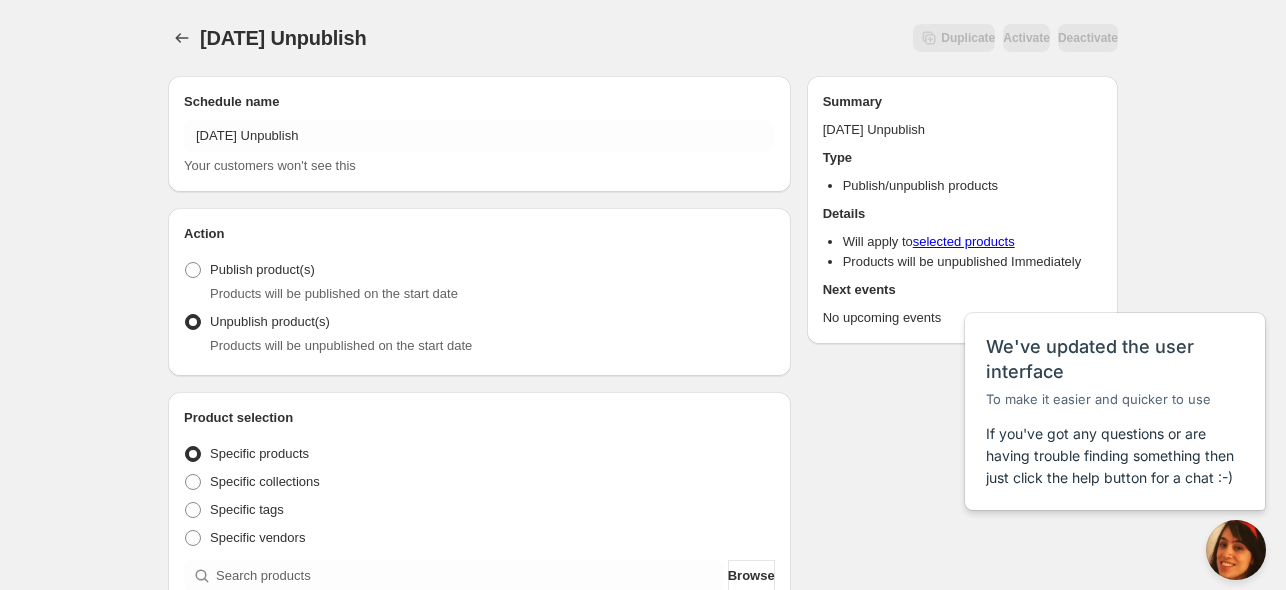 scroll, scrollTop: 200, scrollLeft: 0, axis: vertical 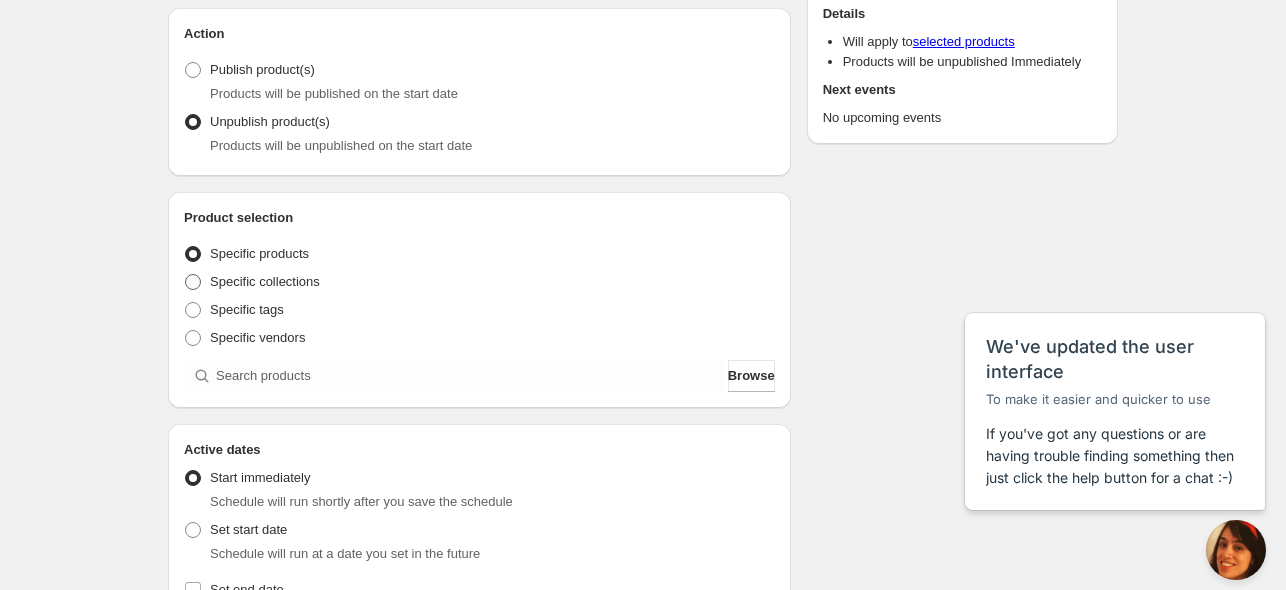 click on "Specific collections" at bounding box center (265, 281) 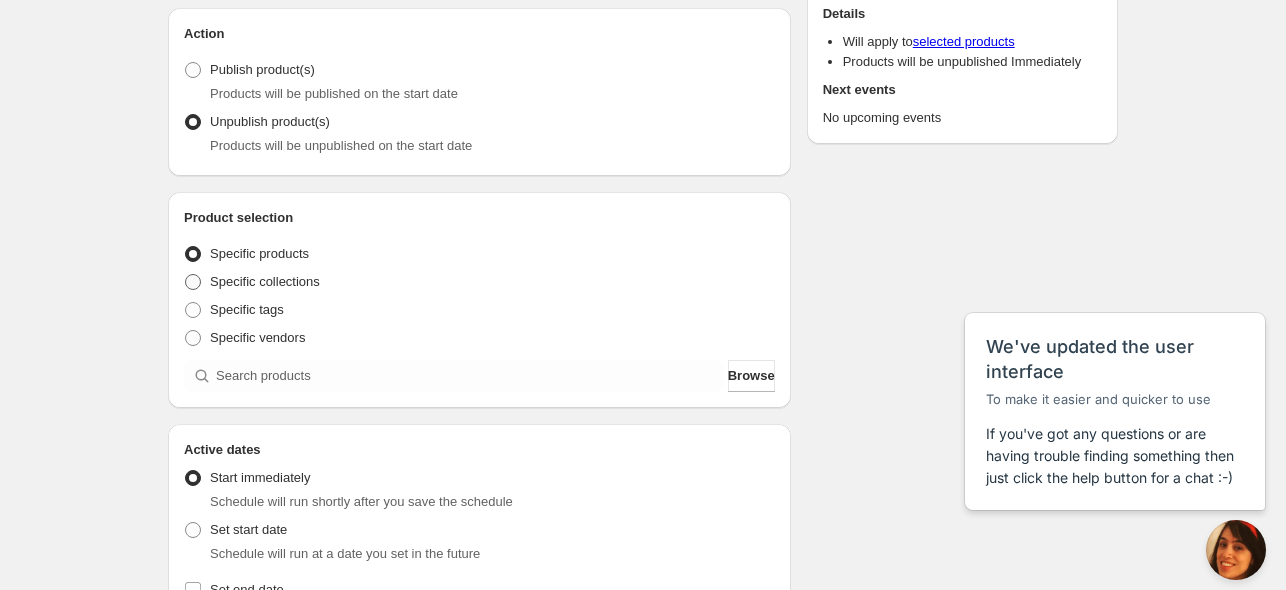 radio on "true" 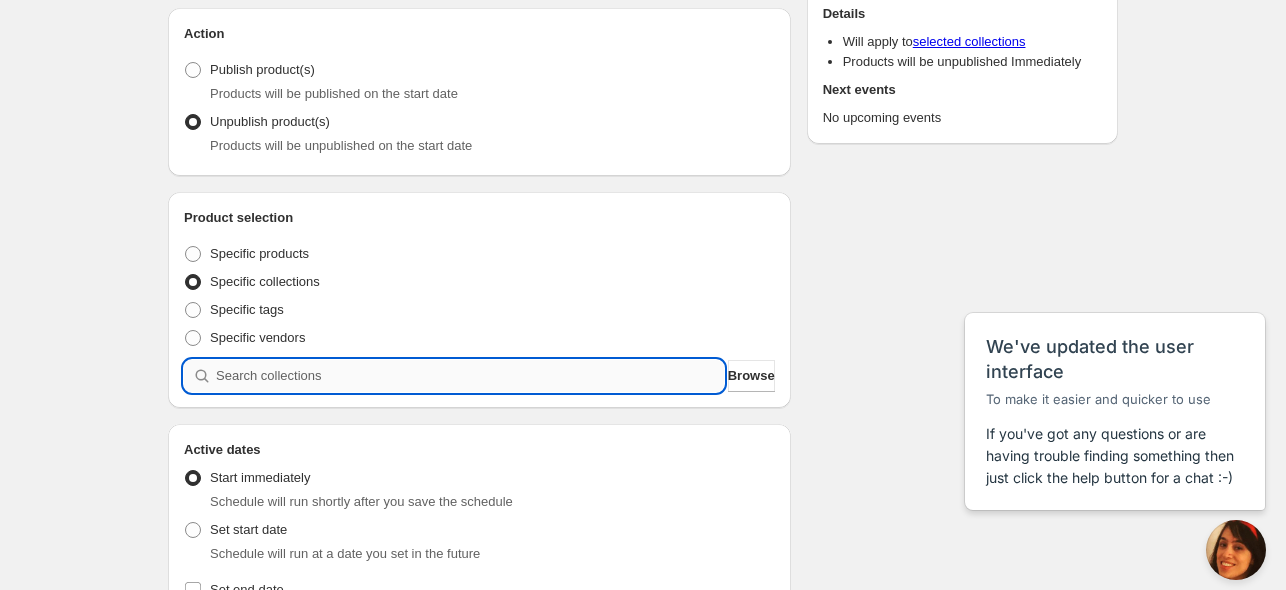 click at bounding box center [470, 376] 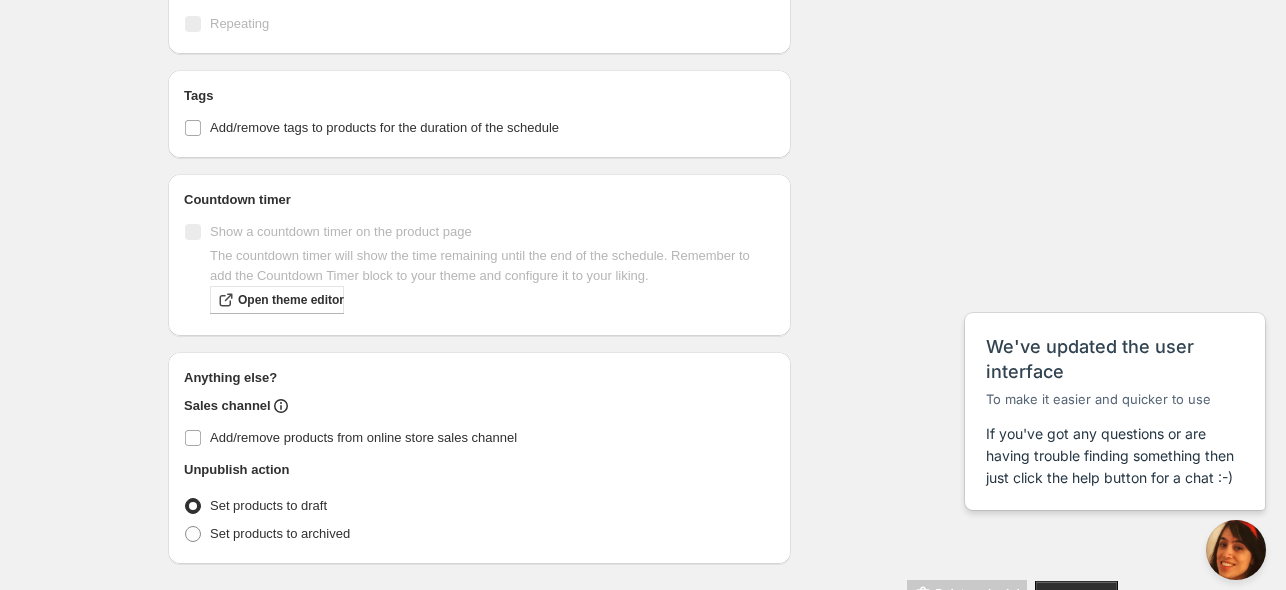 scroll, scrollTop: 992, scrollLeft: 0, axis: vertical 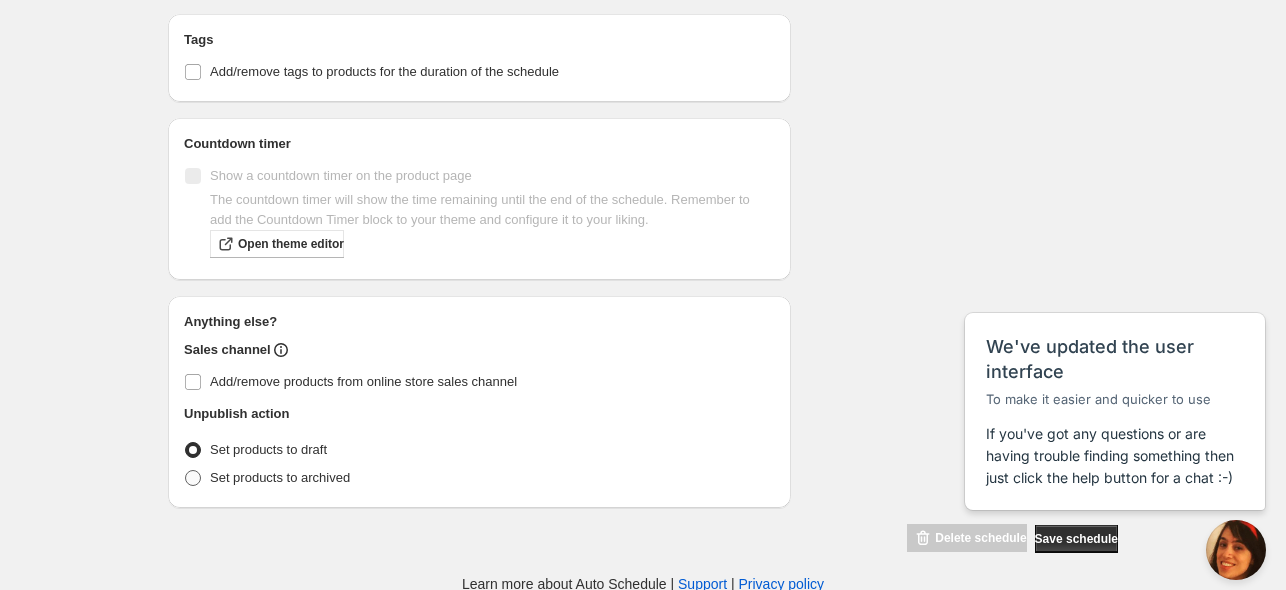 click on "Set products to archived" at bounding box center (280, 477) 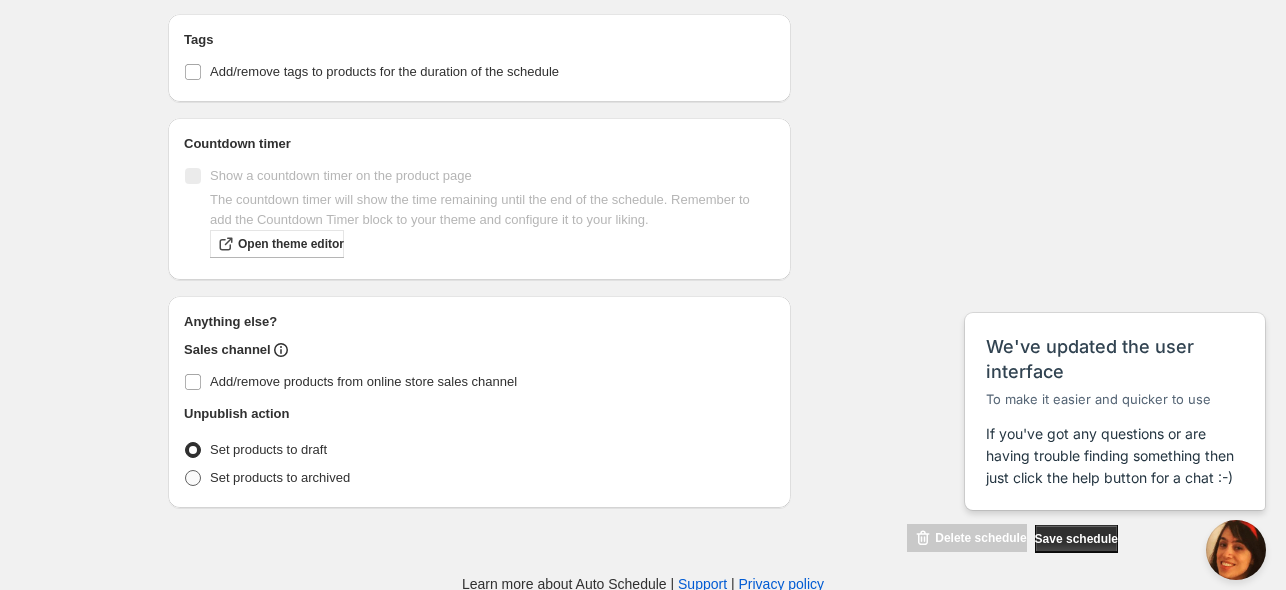 radio on "true" 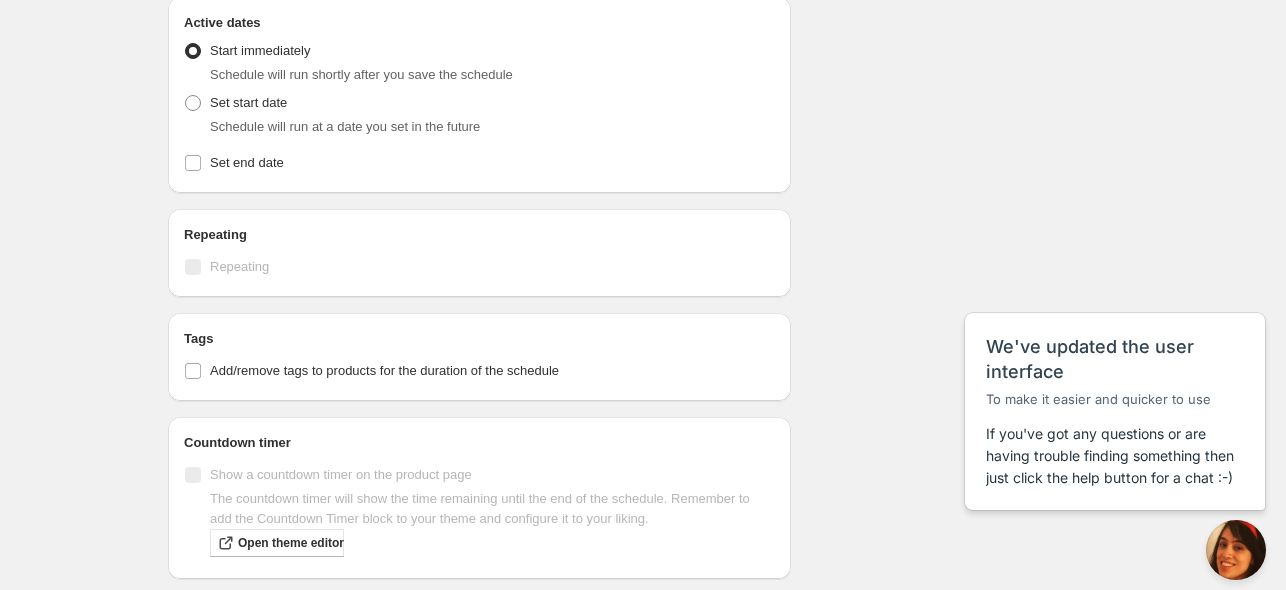 scroll, scrollTop: 692, scrollLeft: 0, axis: vertical 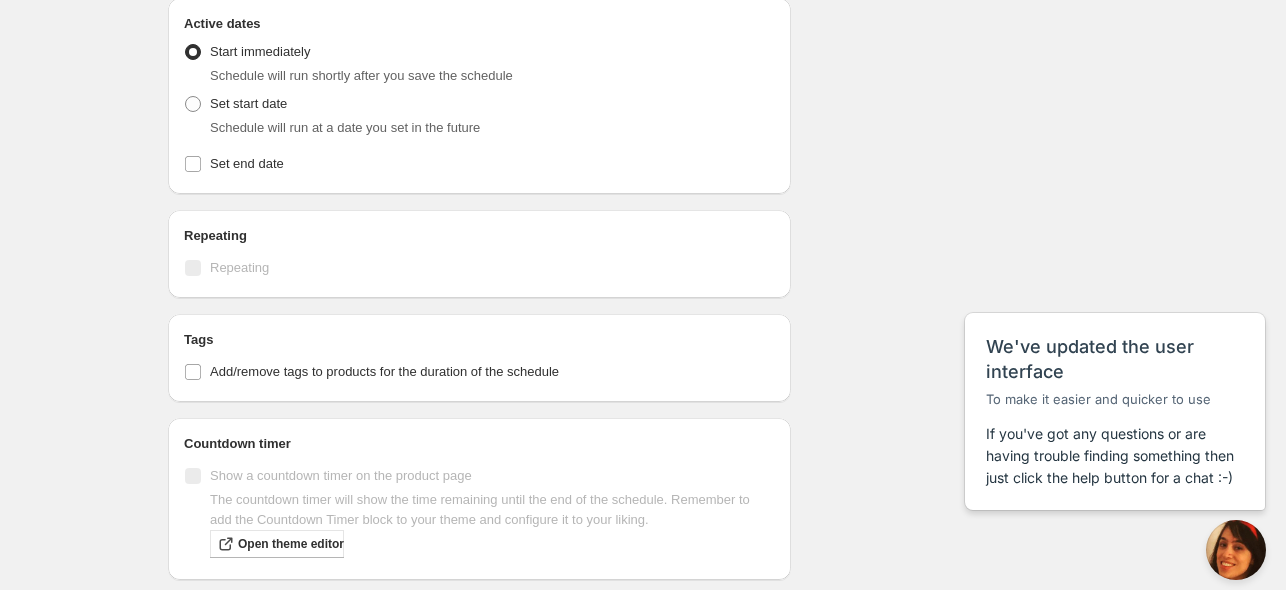 click on "Schedule will run at a date you set in the future" at bounding box center [492, 128] 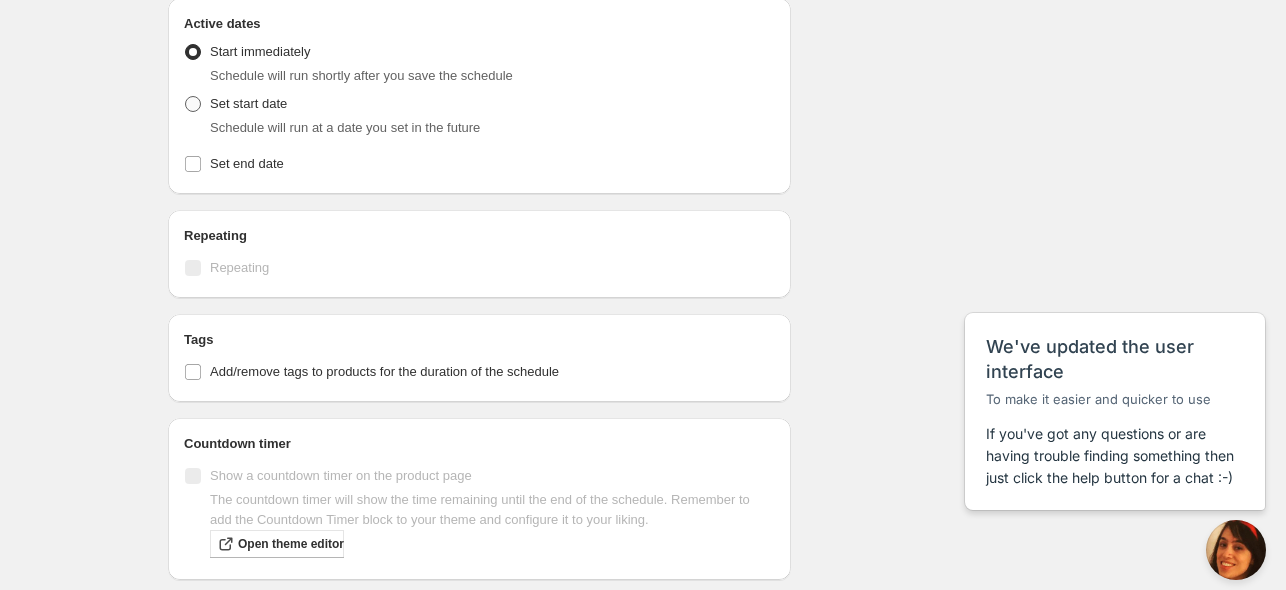 click on "Set start date" at bounding box center (248, 103) 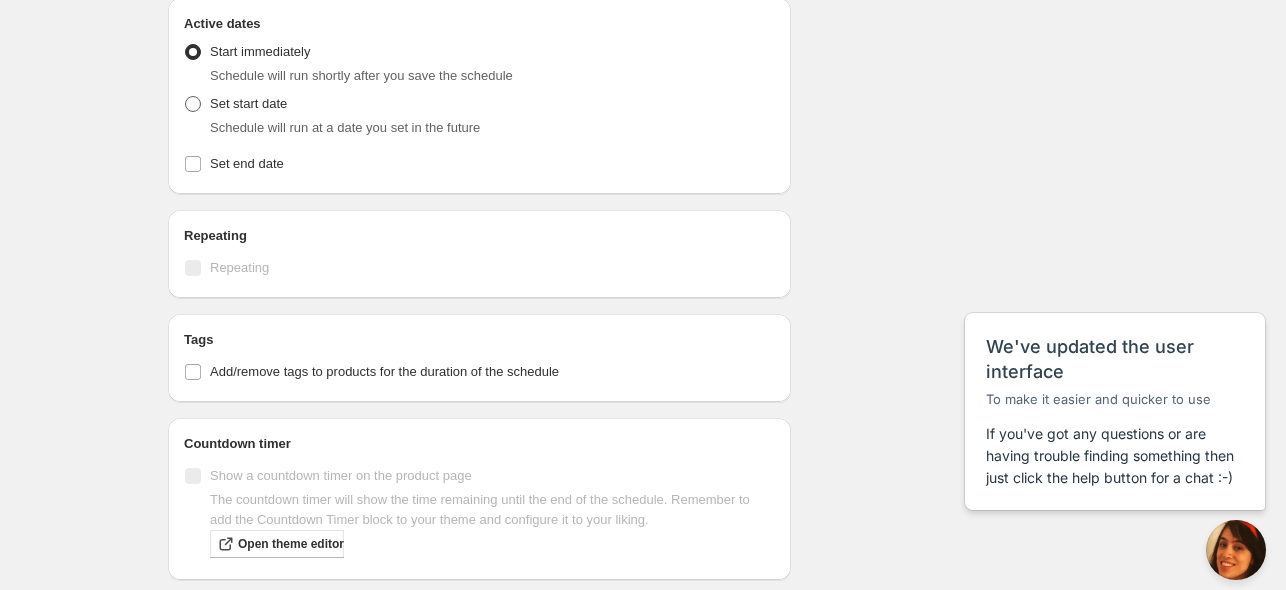radio on "true" 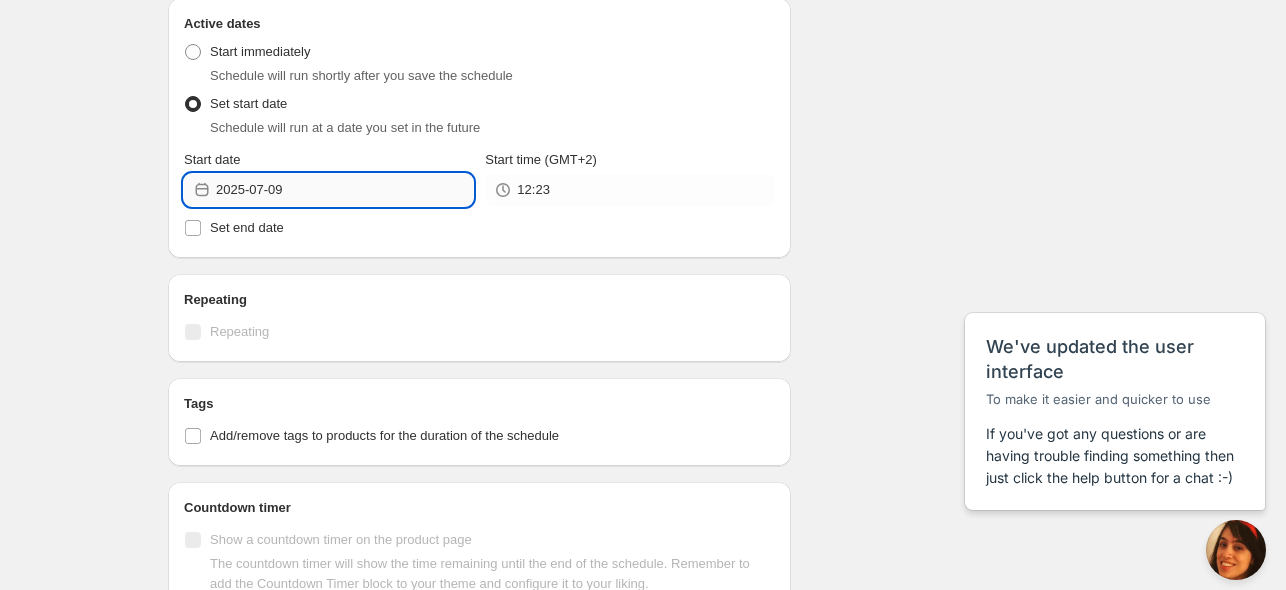 click on "2025-07-09" at bounding box center (344, 190) 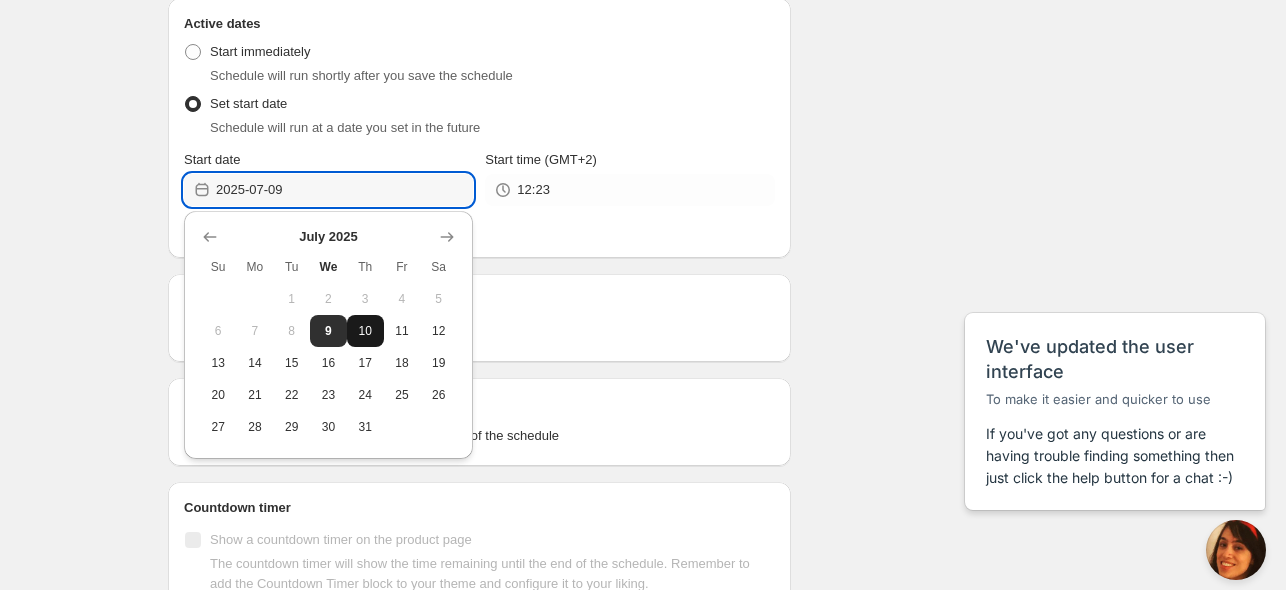 click on "10" at bounding box center (365, 331) 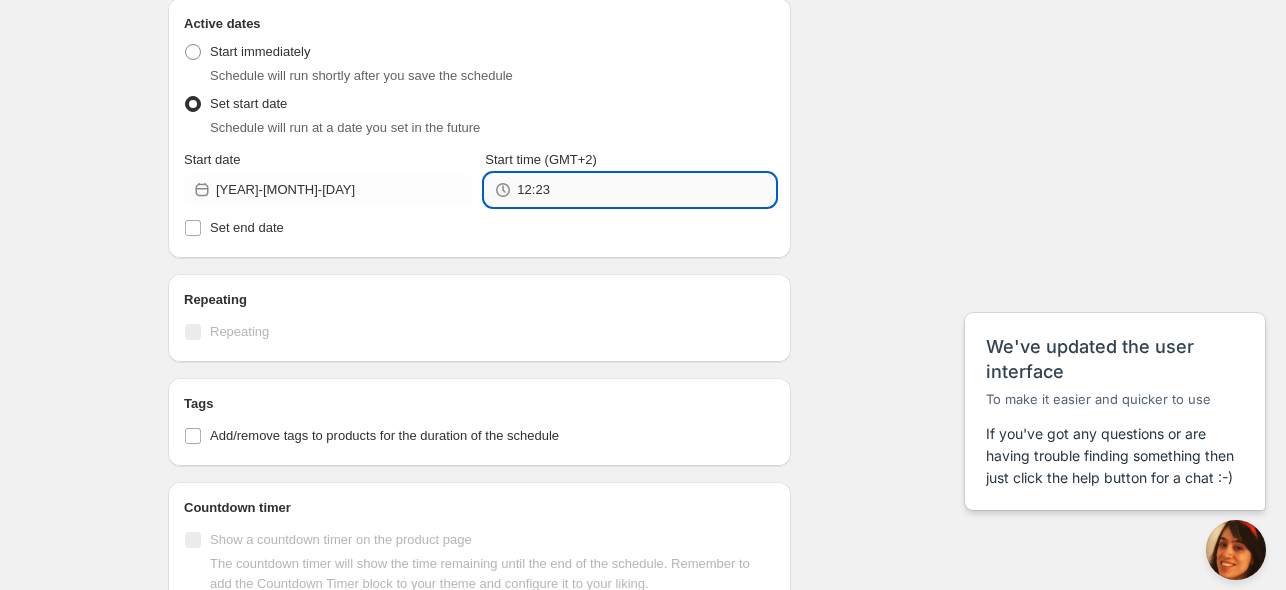 click on "12:23" at bounding box center (645, 190) 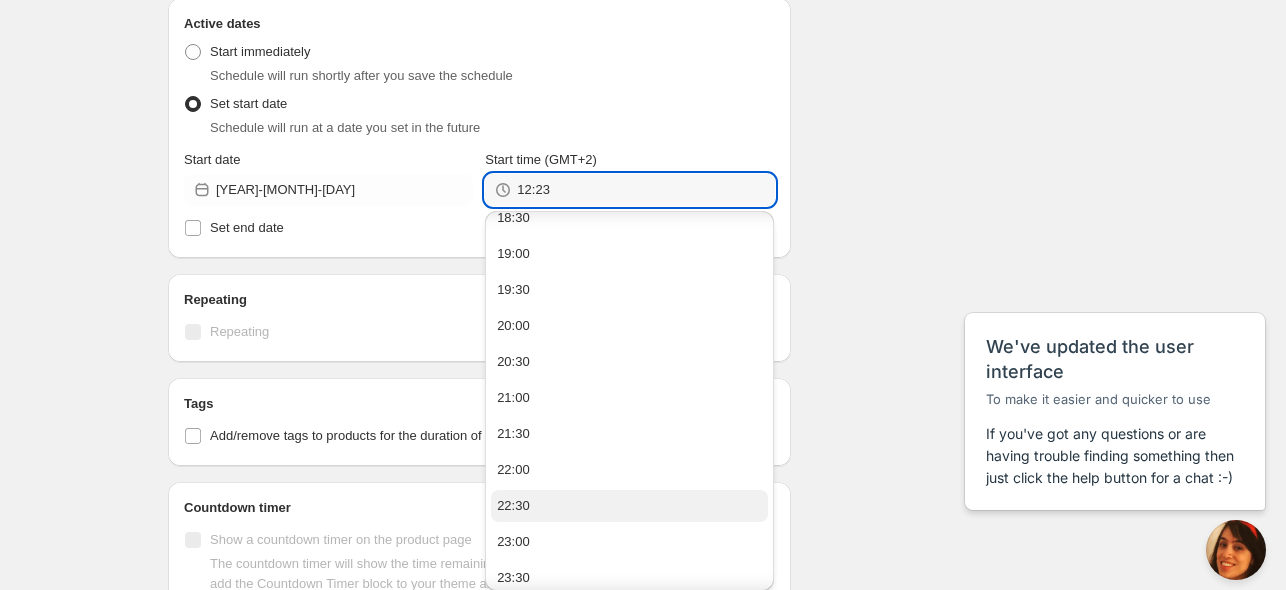scroll, scrollTop: 1355, scrollLeft: 0, axis: vertical 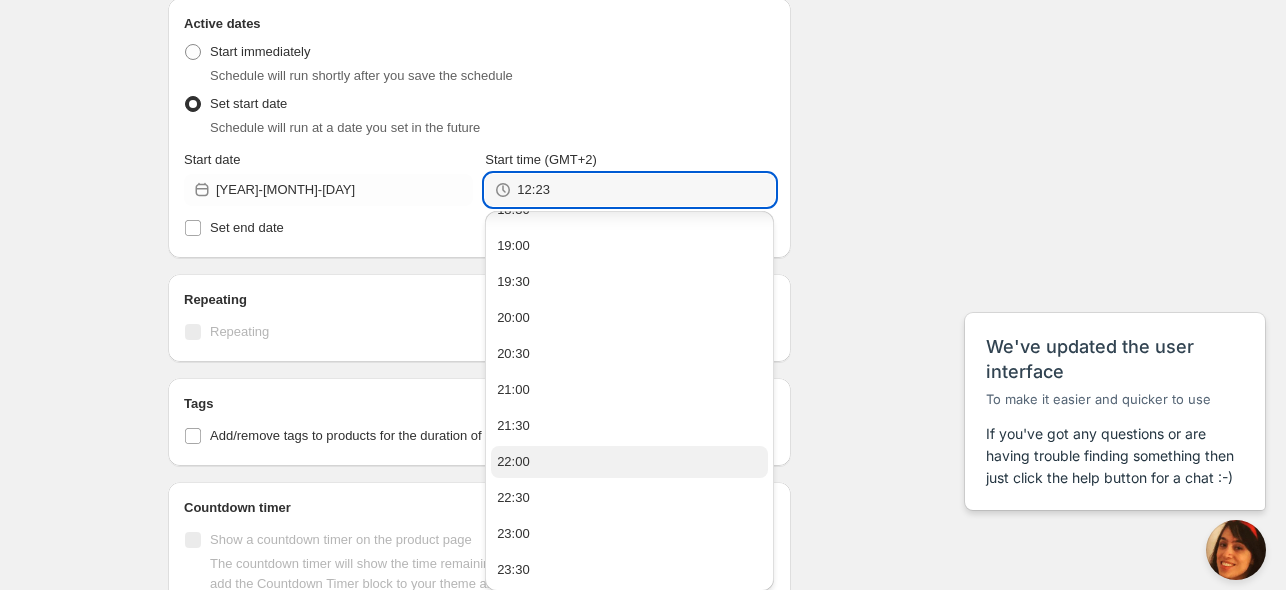 click on "22:00" at bounding box center (629, 462) 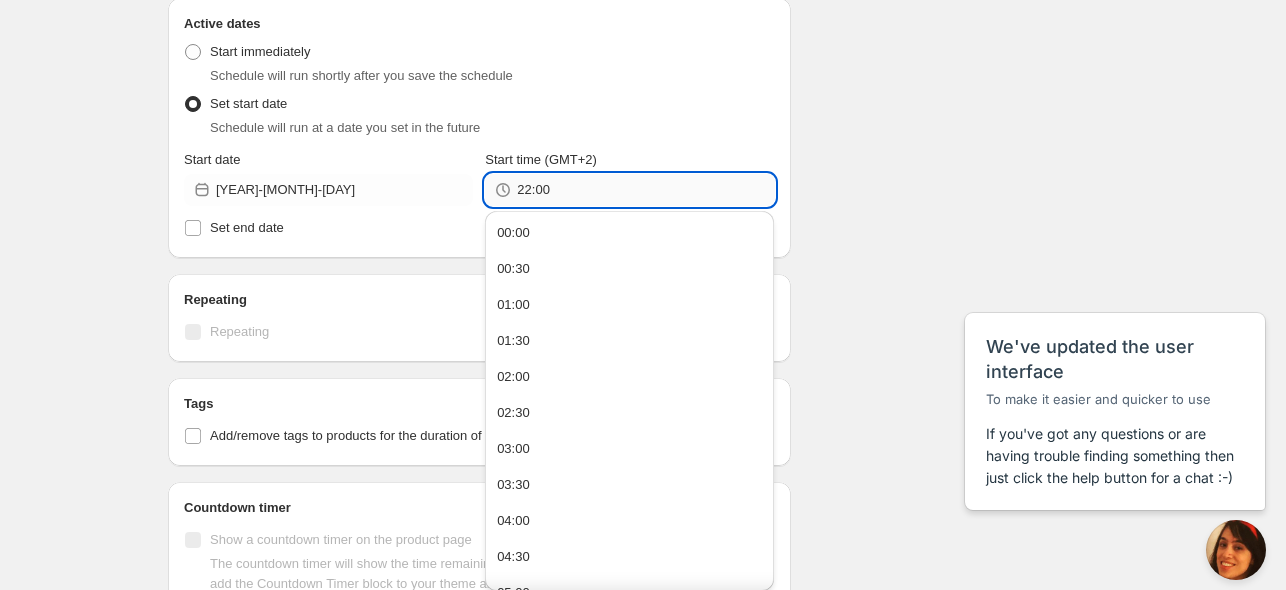 click on "22:00" at bounding box center [645, 190] 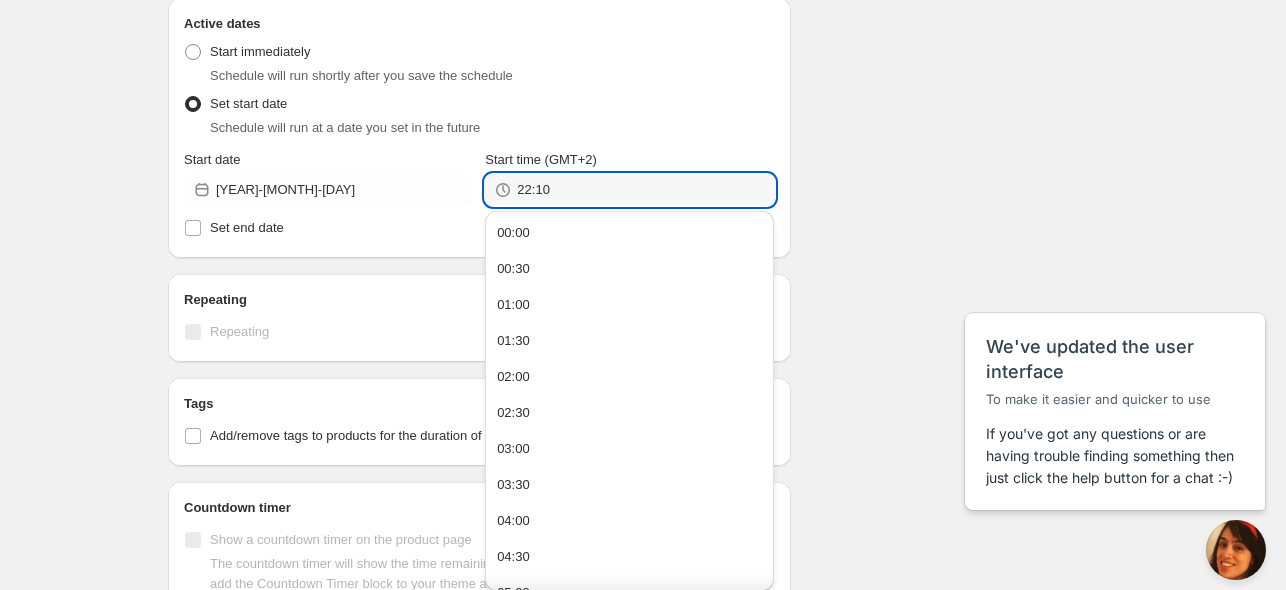 type on "22:10" 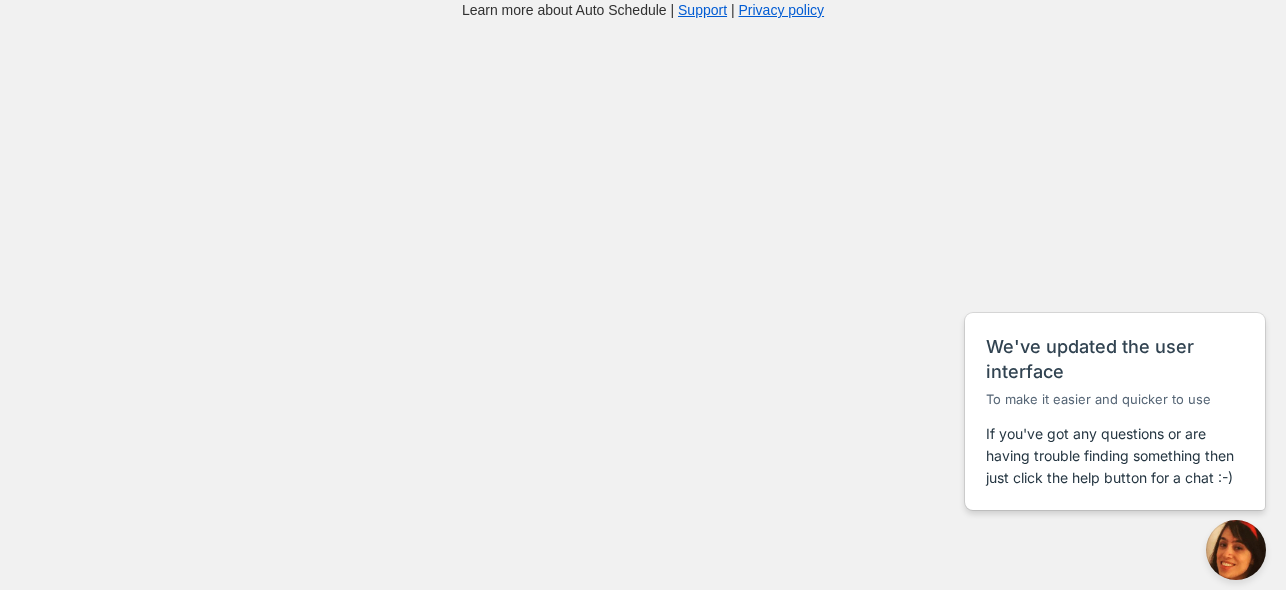 scroll, scrollTop: 692, scrollLeft: 0, axis: vertical 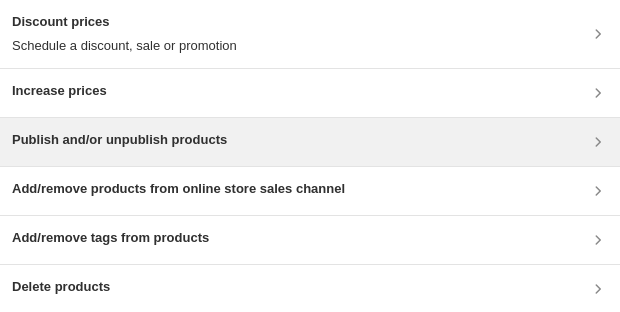 click on "Publish and/or unpublish products" at bounding box center [310, 142] 